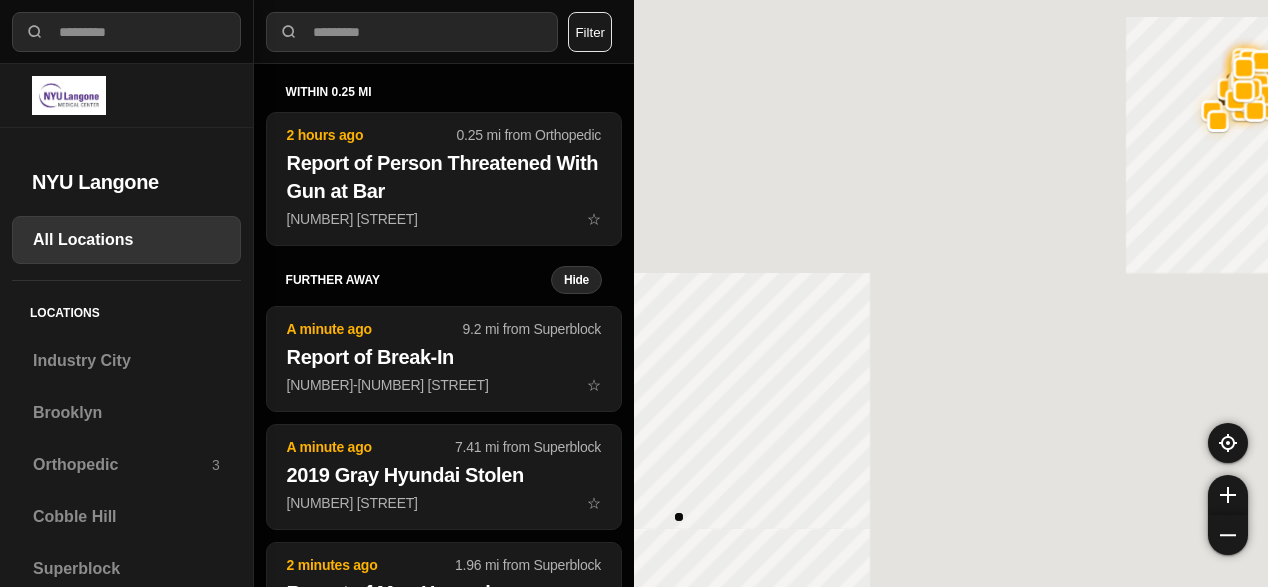 scroll, scrollTop: 0, scrollLeft: 0, axis: both 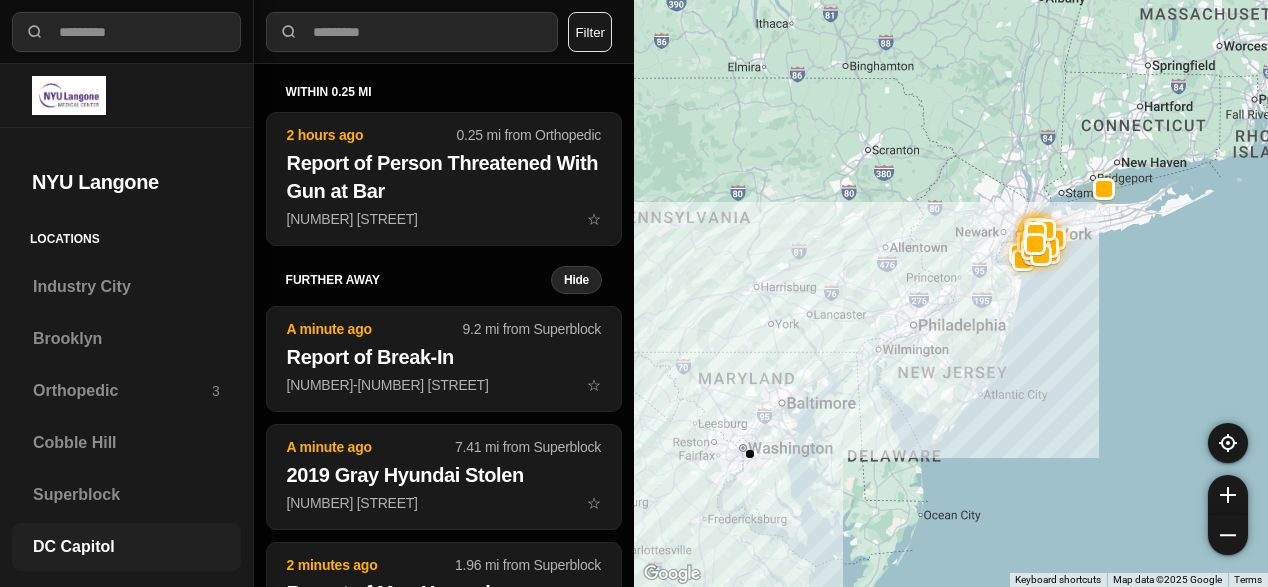 click on "DC Capitol" at bounding box center [126, 547] 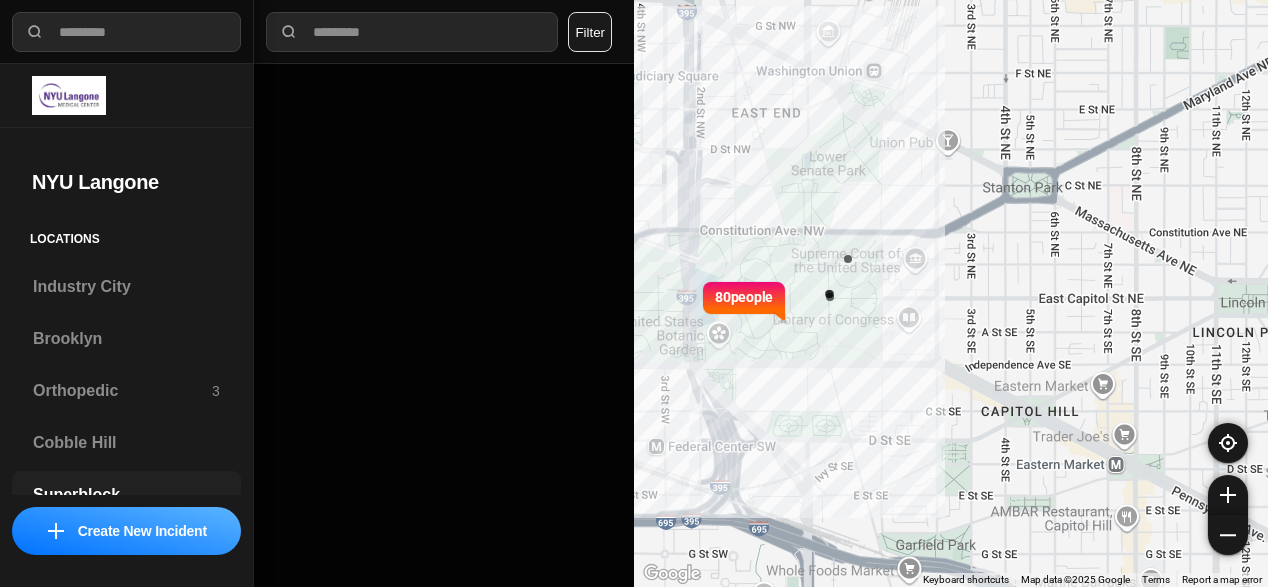 click on "Superblock" at bounding box center [126, 495] 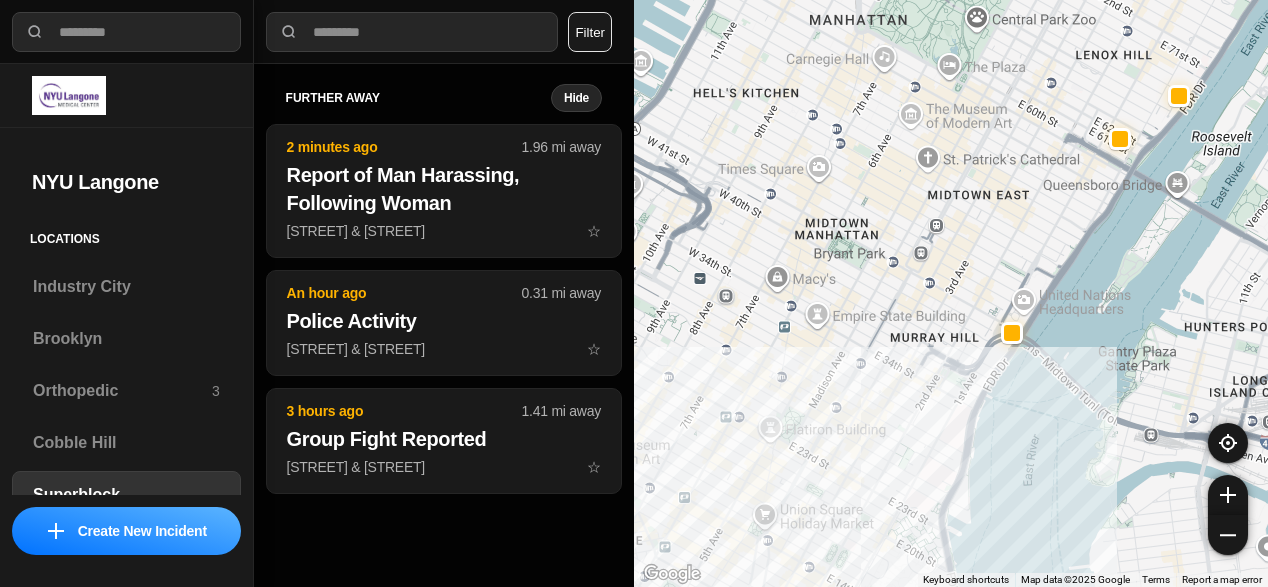 drag, startPoint x: 817, startPoint y: 376, endPoint x: 876, endPoint y: 395, distance: 61.983868 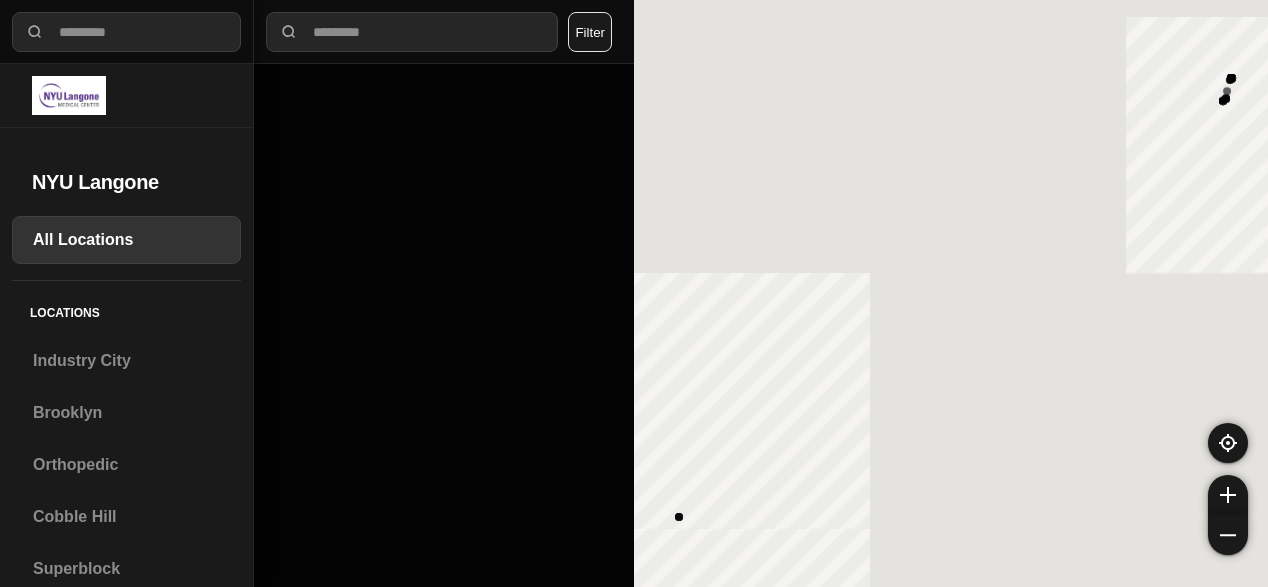 scroll, scrollTop: 0, scrollLeft: 0, axis: both 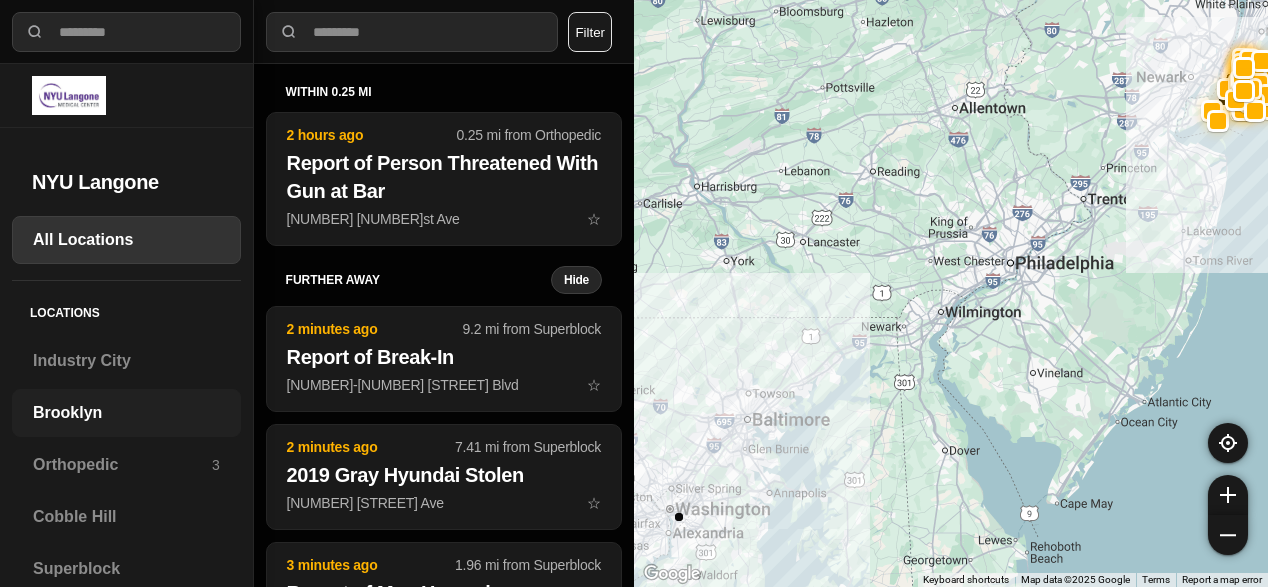 click on "Brooklyn" at bounding box center [126, 413] 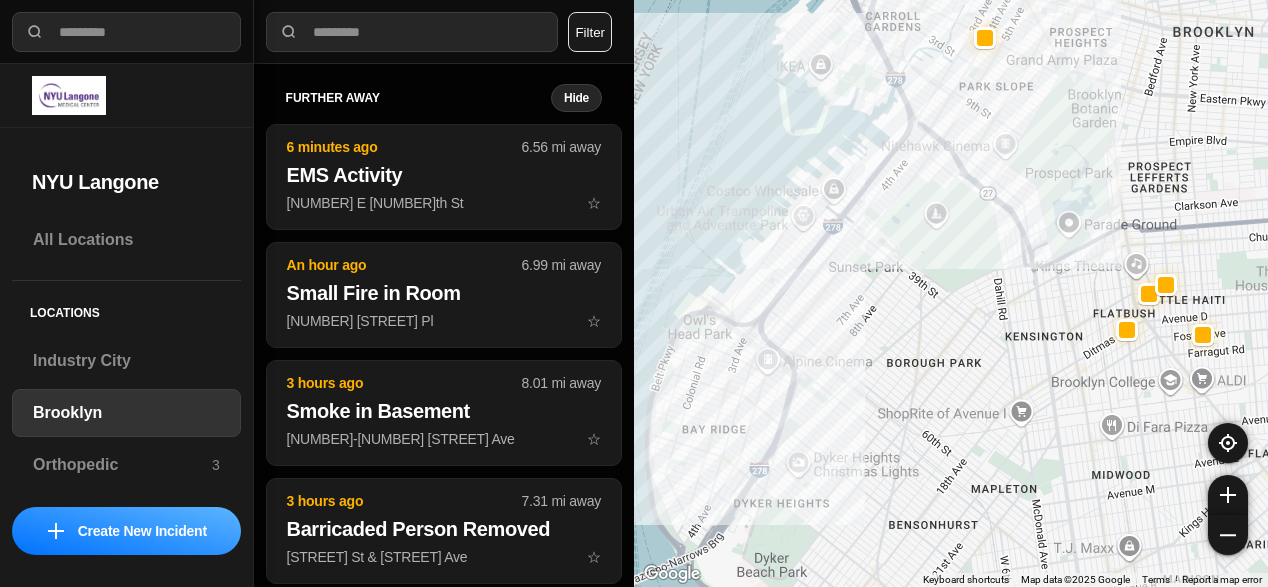 drag, startPoint x: 876, startPoint y: 375, endPoint x: 848, endPoint y: 381, distance: 28.635643 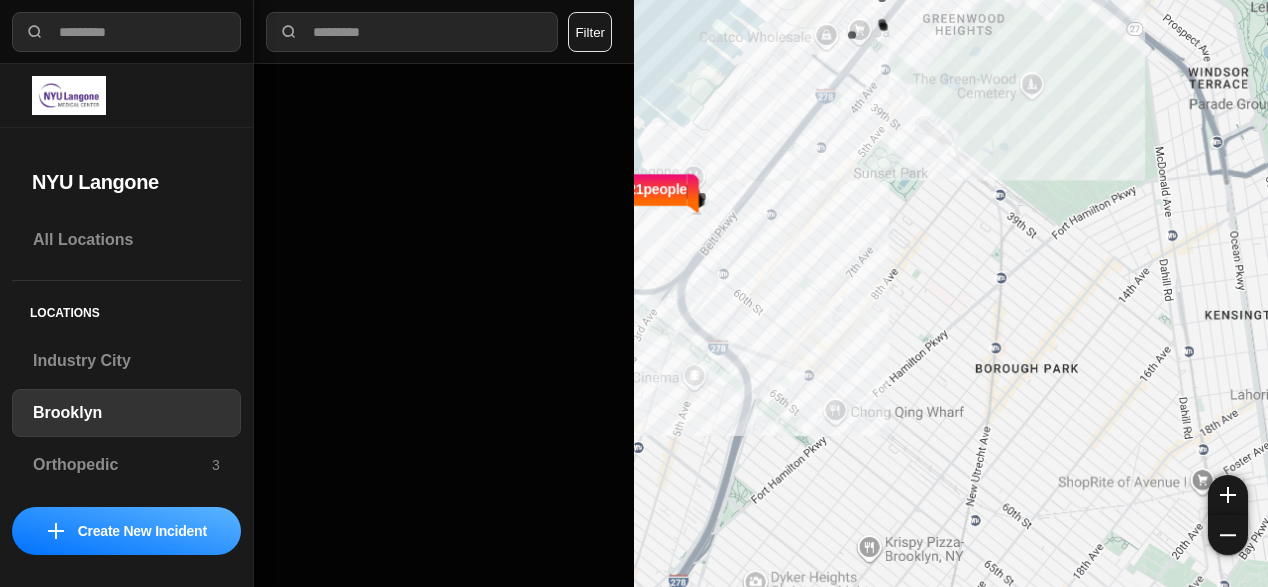 scroll, scrollTop: 0, scrollLeft: 0, axis: both 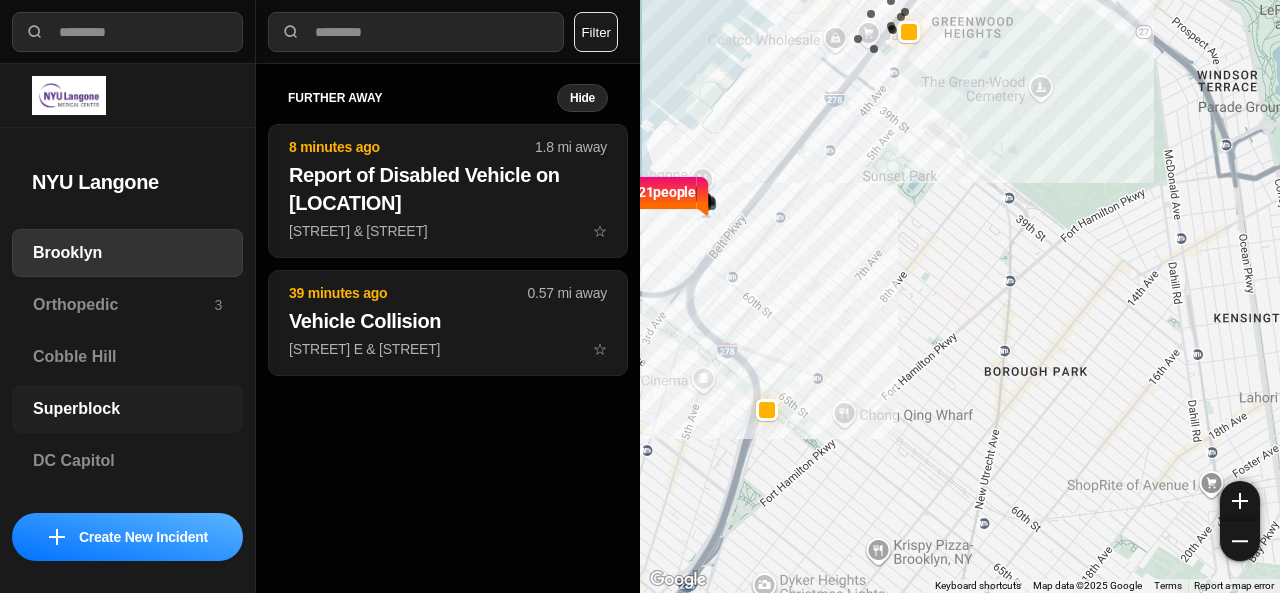 click on "Superblock" at bounding box center (127, 409) 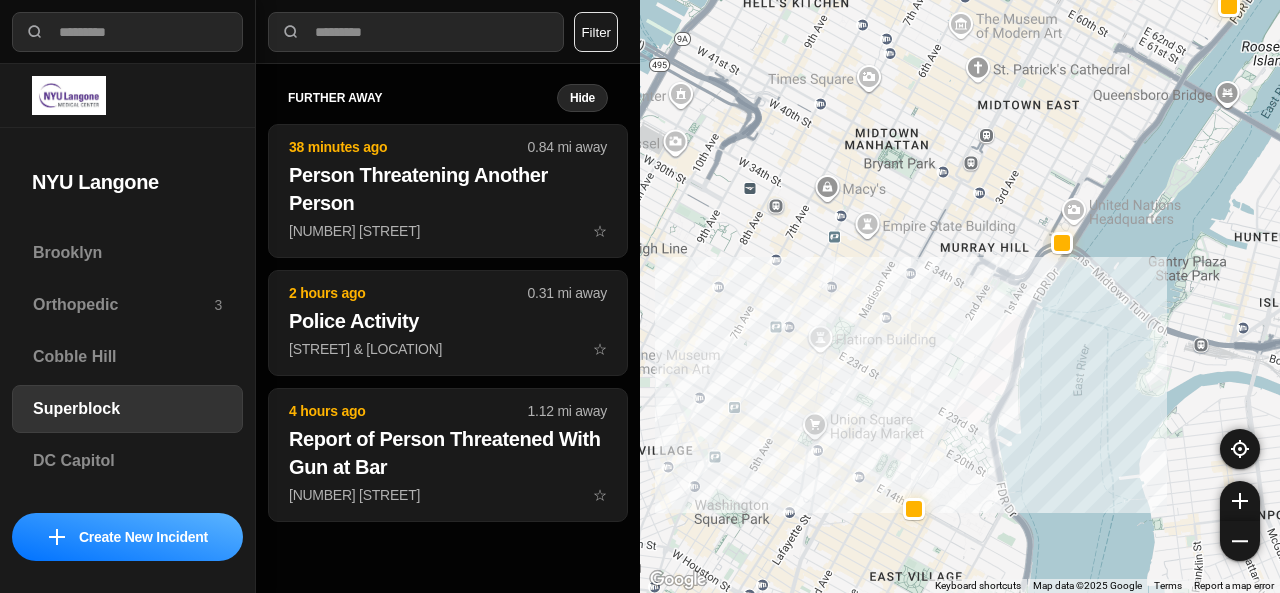 drag, startPoint x: 887, startPoint y: 326, endPoint x: 937, endPoint y: 280, distance: 67.941154 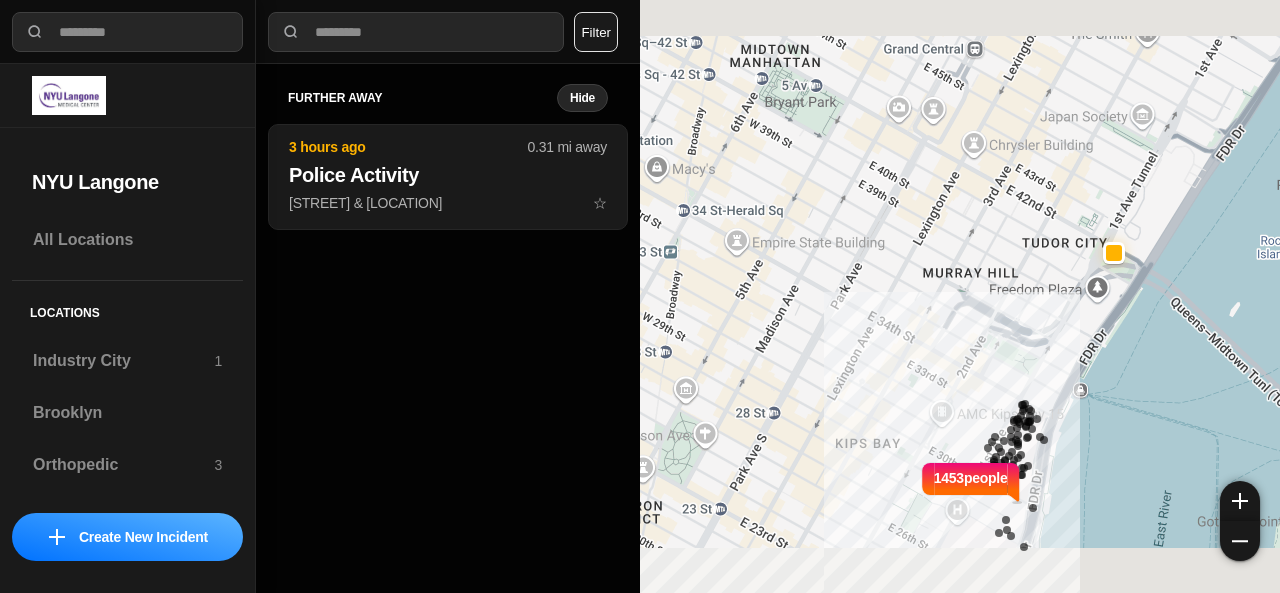 scroll, scrollTop: 0, scrollLeft: 0, axis: both 